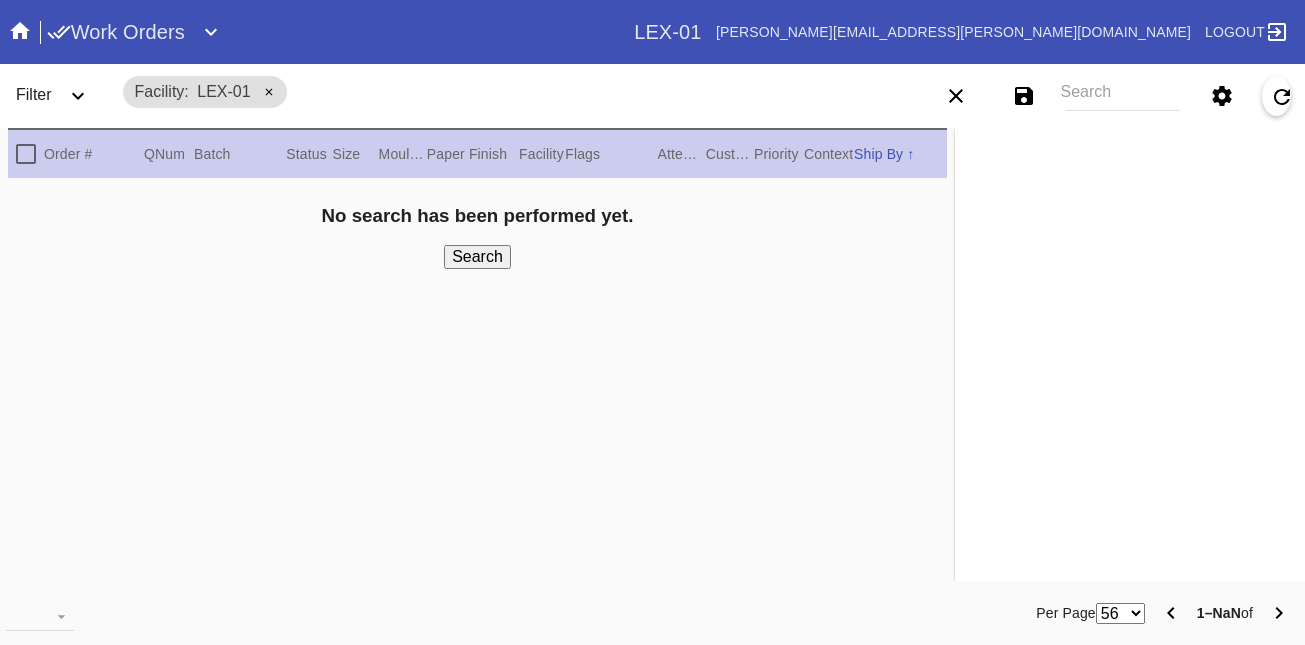 scroll, scrollTop: 0, scrollLeft: 0, axis: both 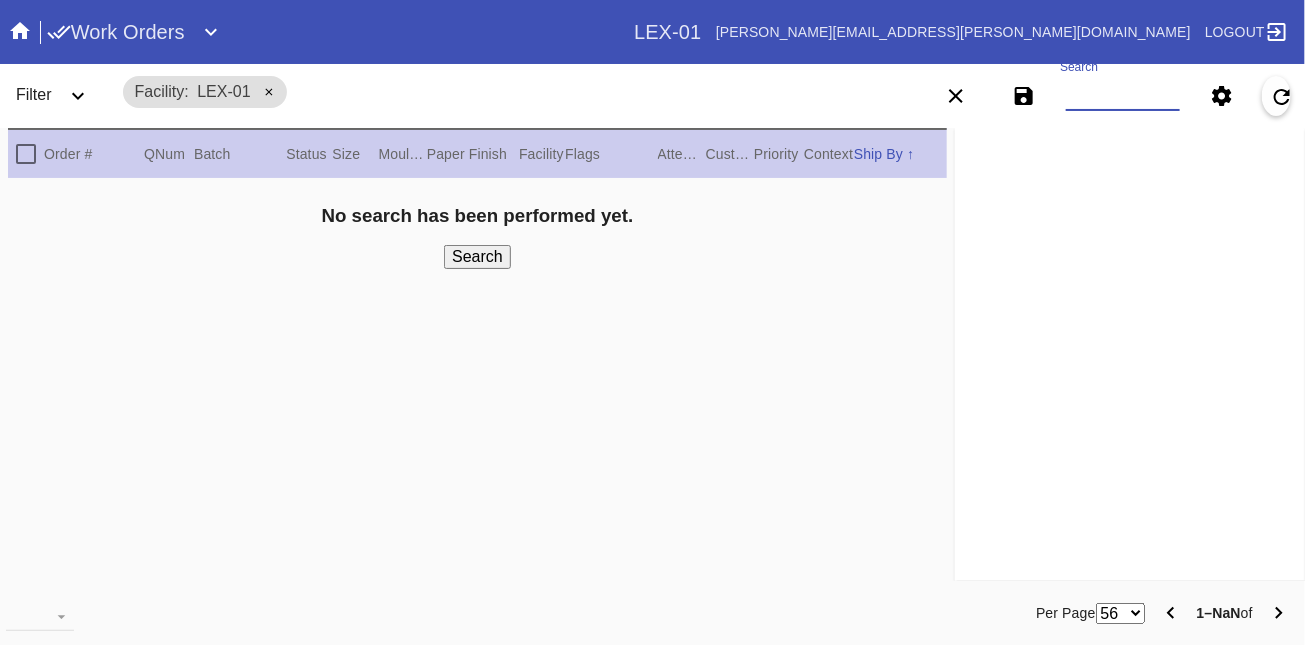 click on "Search" at bounding box center [1123, 96] 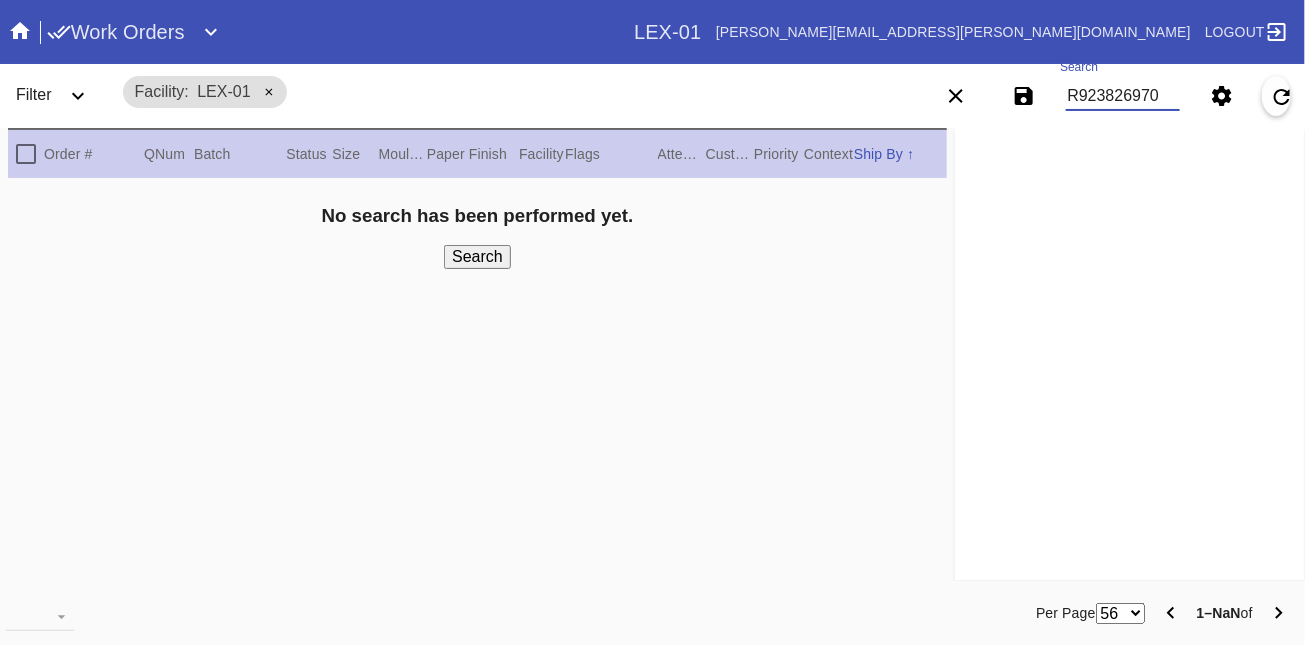 type on "R923826970" 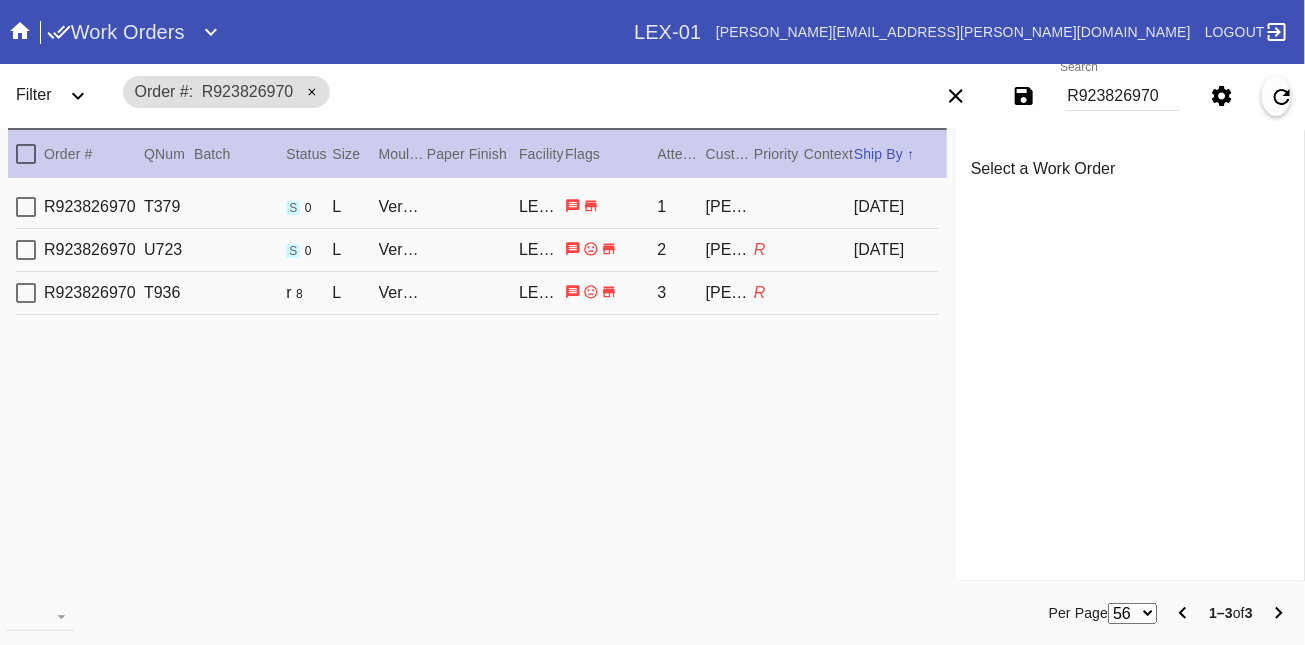click on "R" at bounding box center [779, 250] 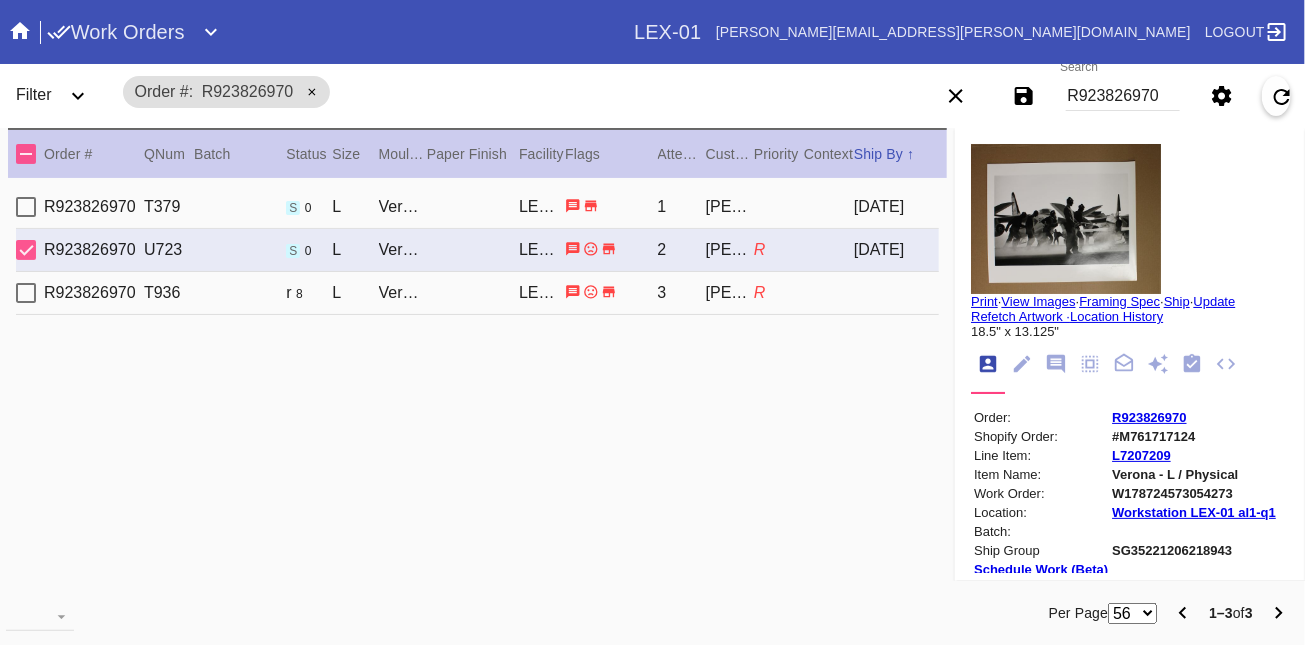 click on "R" at bounding box center (779, 293) 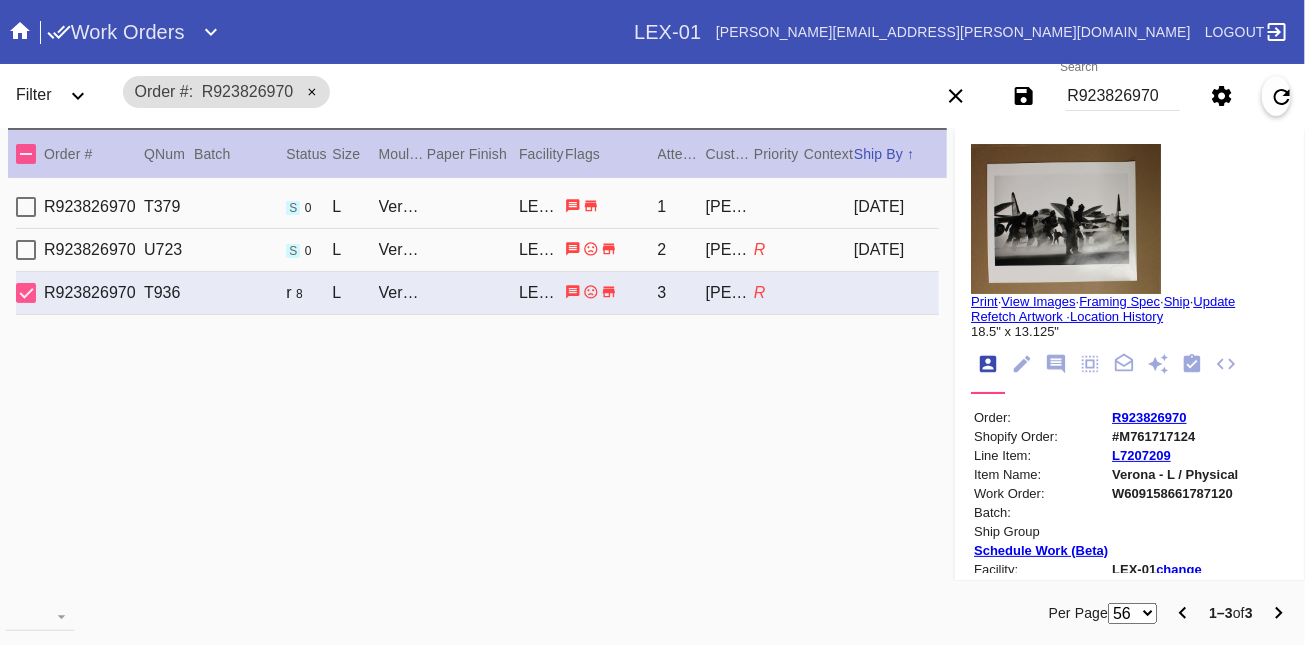 click on "R" at bounding box center (779, 250) 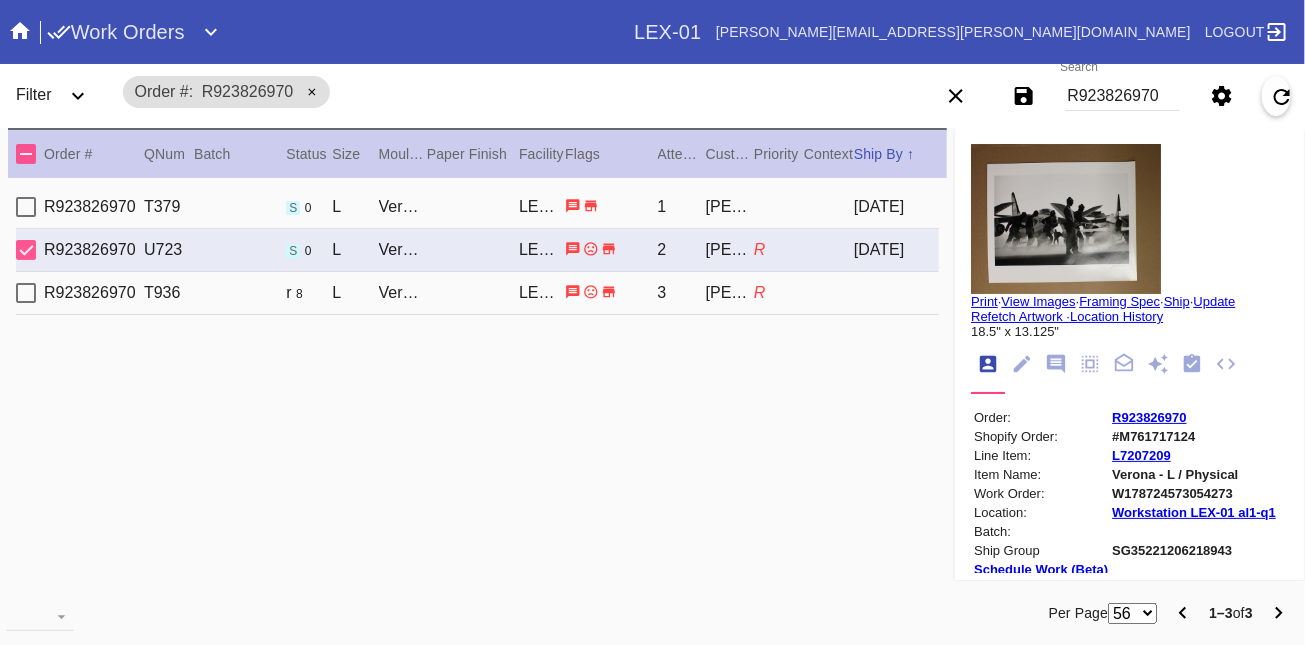 click on "R" at bounding box center (779, 293) 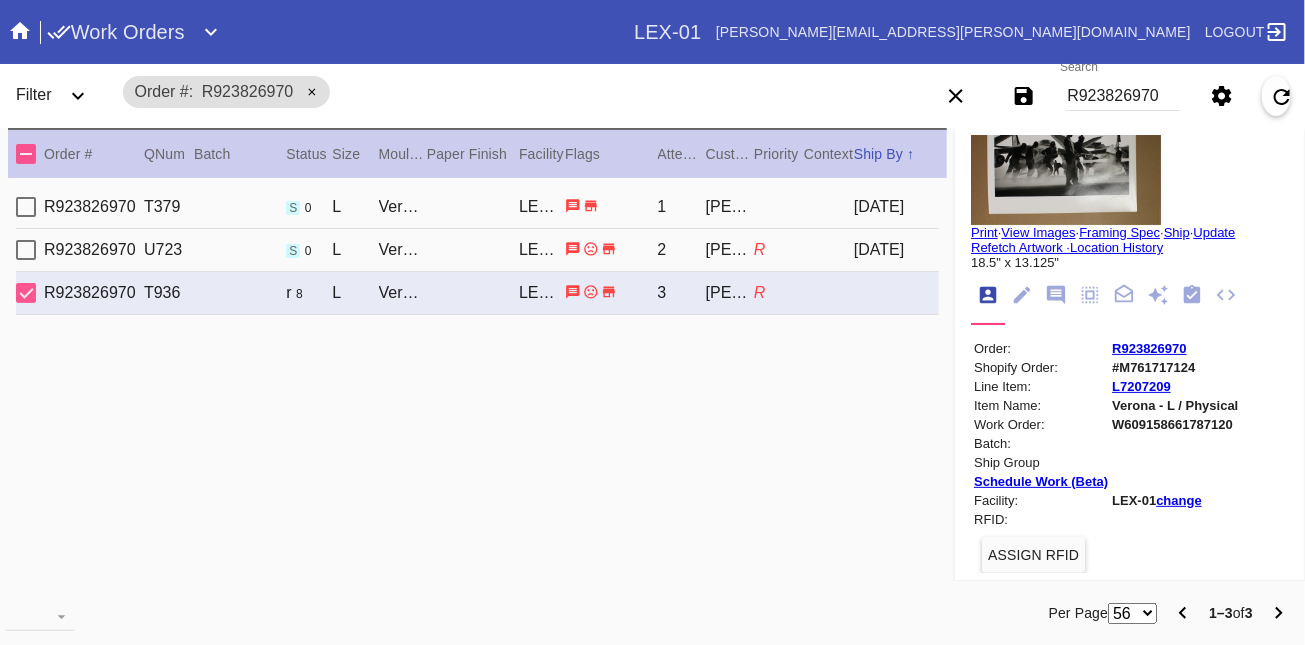 scroll, scrollTop: 63, scrollLeft: 0, axis: vertical 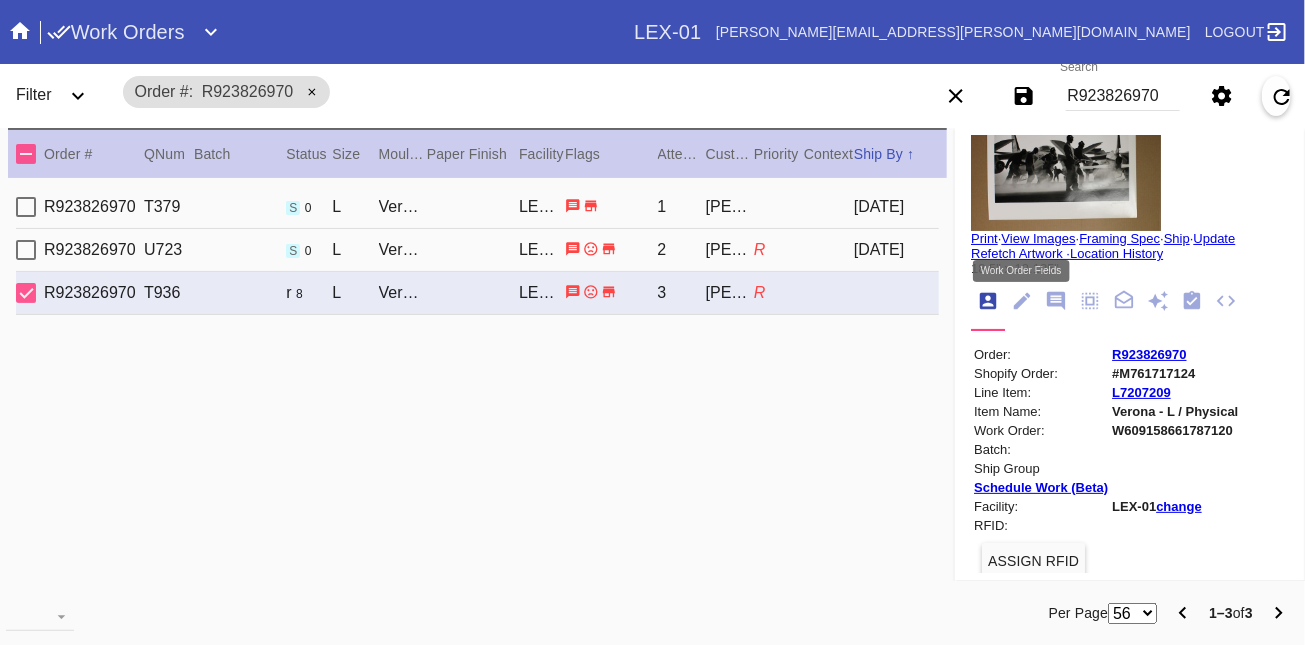click 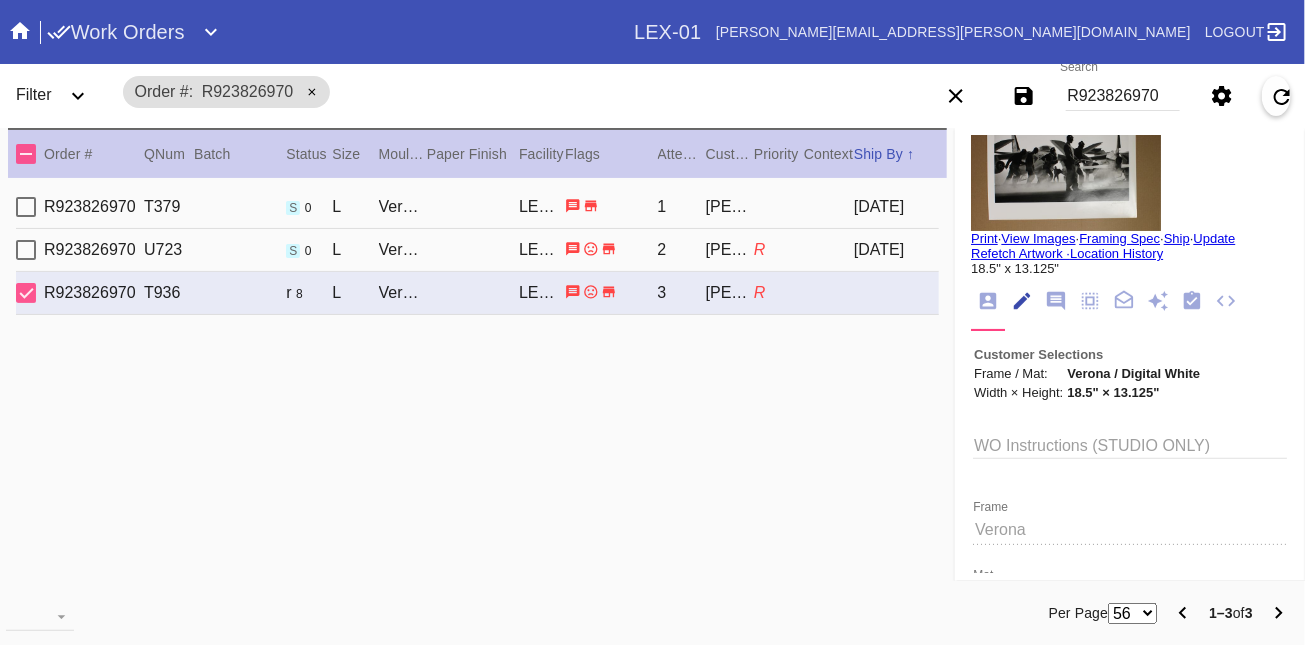 scroll, scrollTop: 73, scrollLeft: 0, axis: vertical 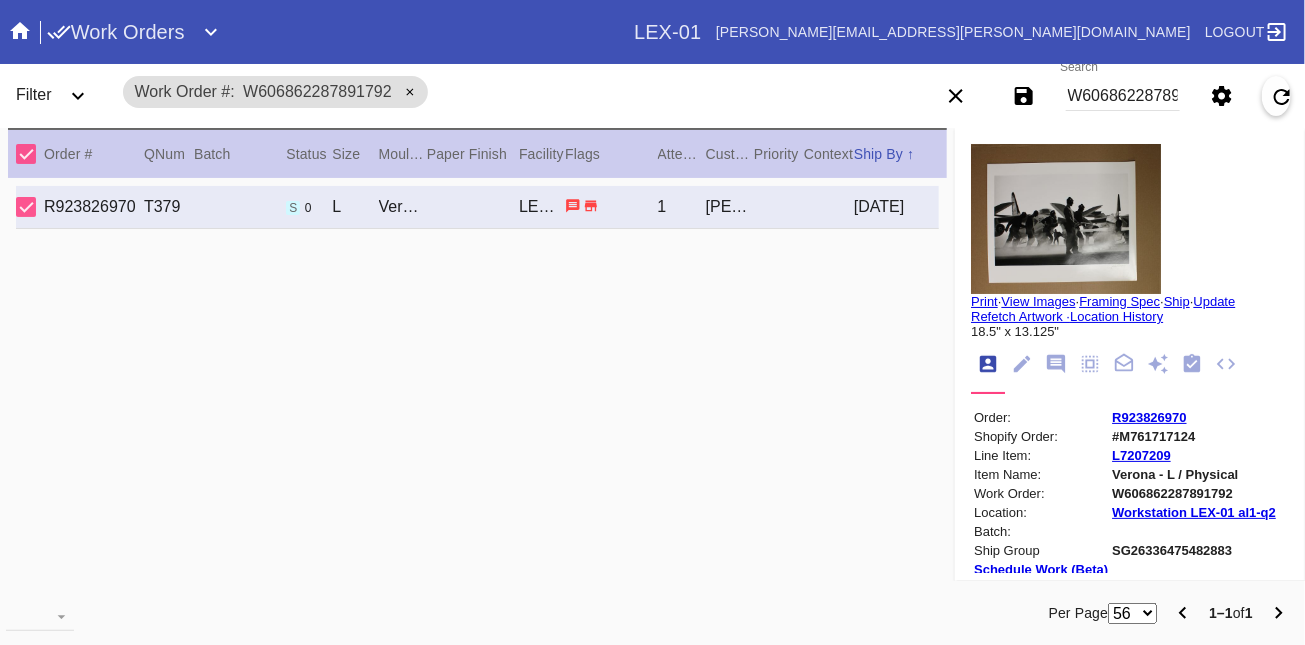click on "W606862287891792" at bounding box center (1123, 96) 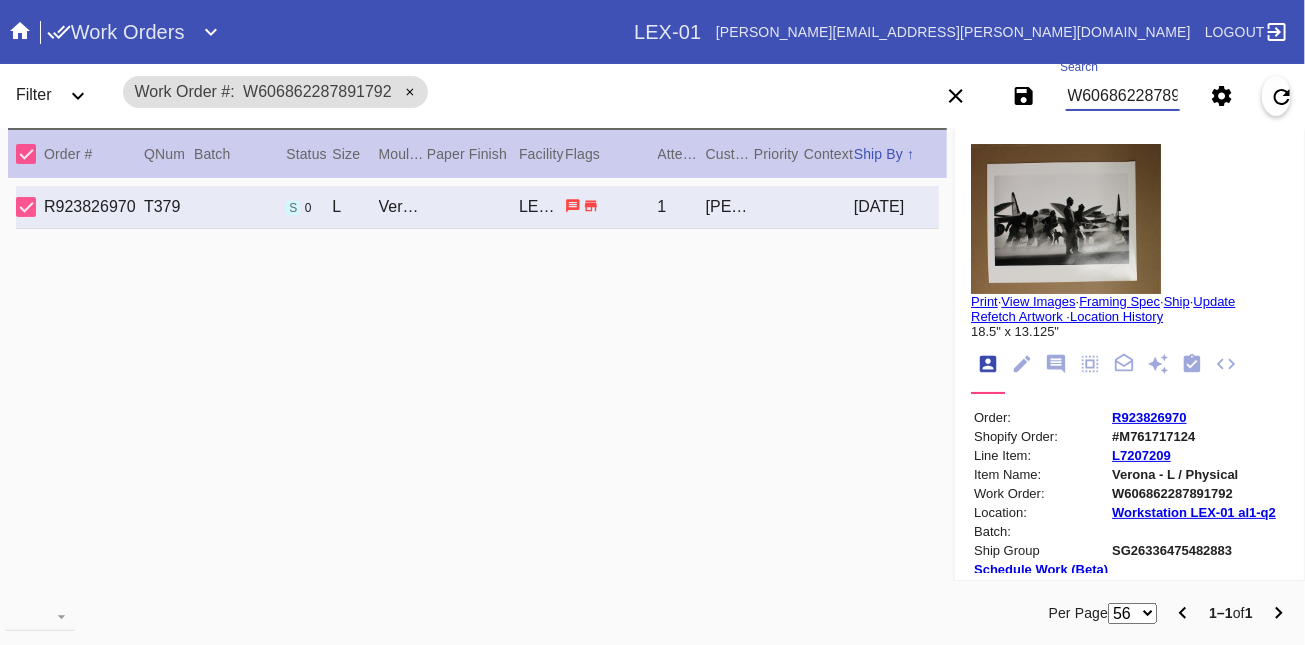 click on "W606862287891792" at bounding box center (1123, 96) 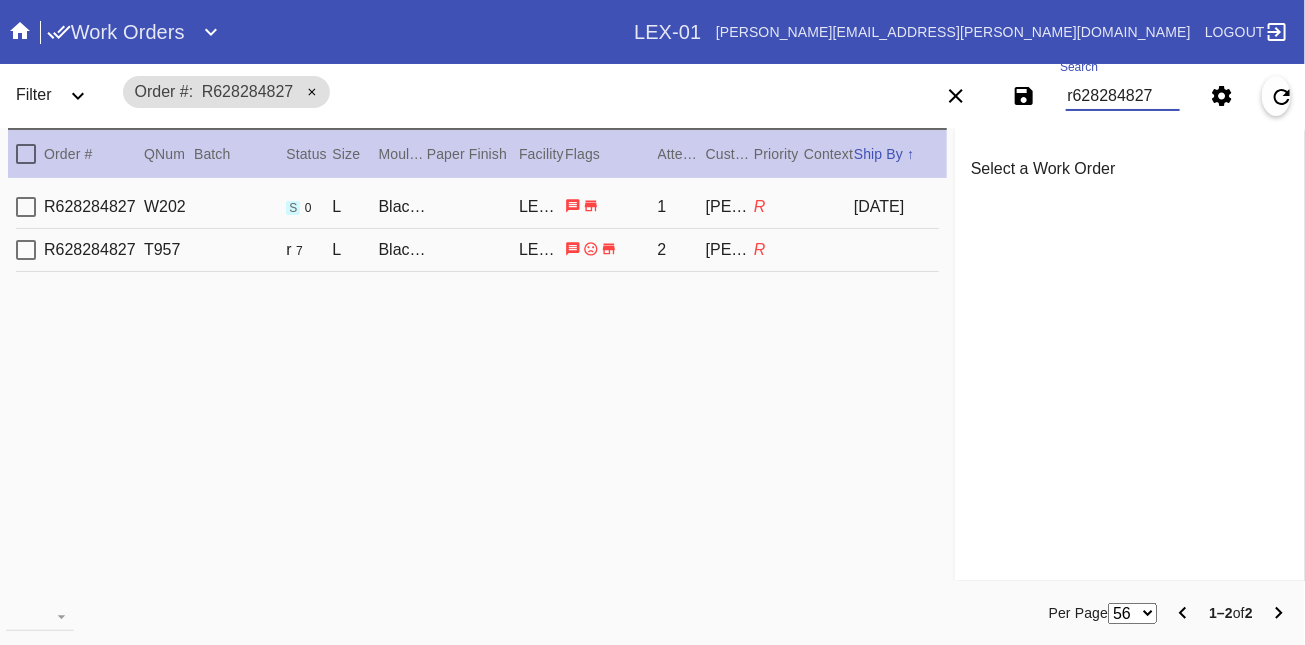 type on "r628284827" 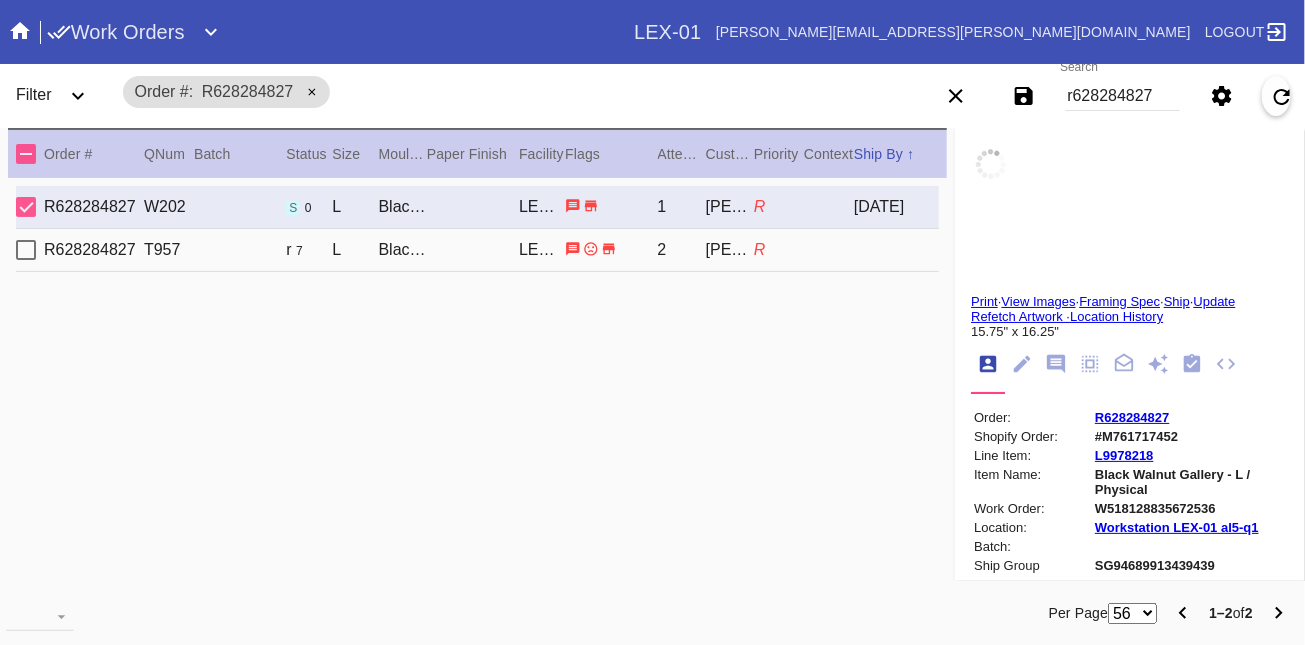 click on "R628284827 T957 r   7 L Black Walnut (Gallery) / Off-White - 8 Ply LEX-01 2 [PERSON_NAME]
R" at bounding box center (477, 250) 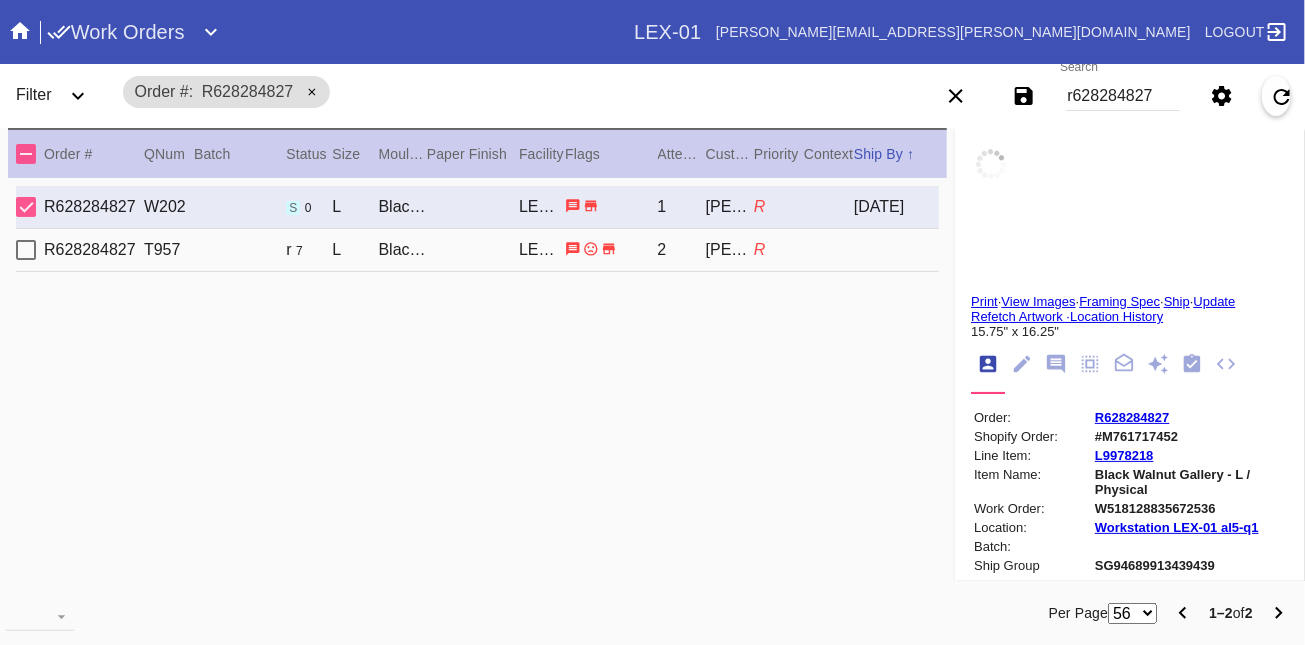 type on "[DATE]" 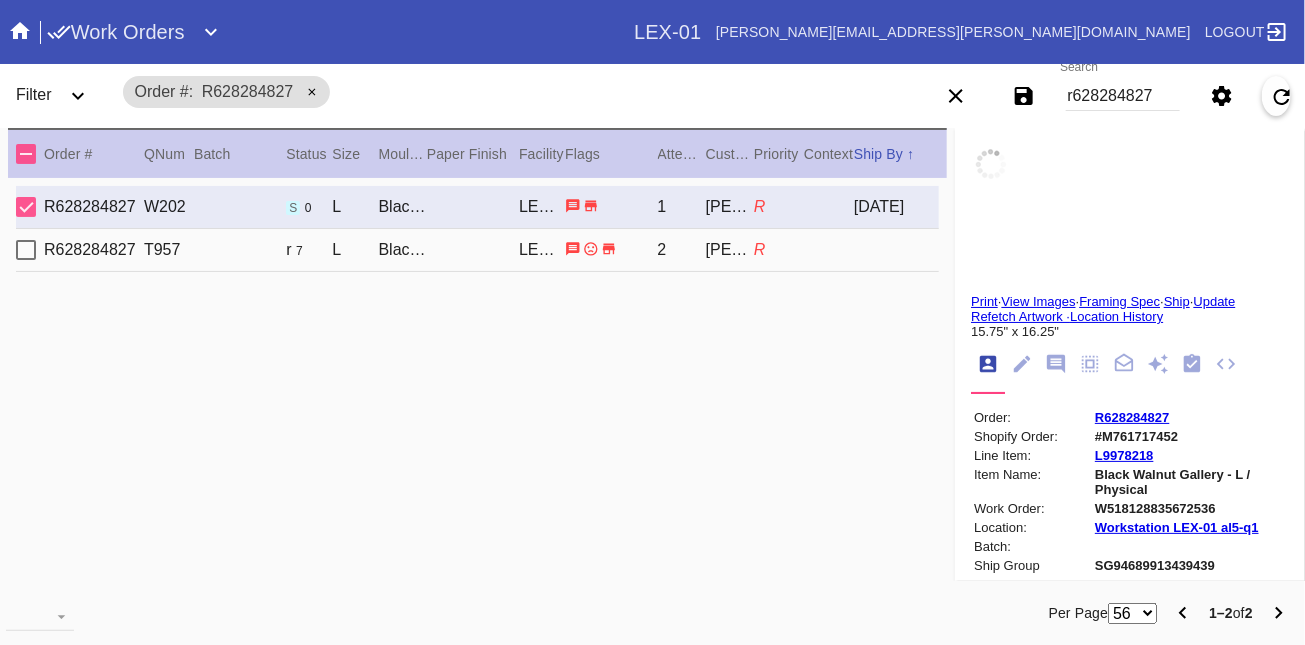 type 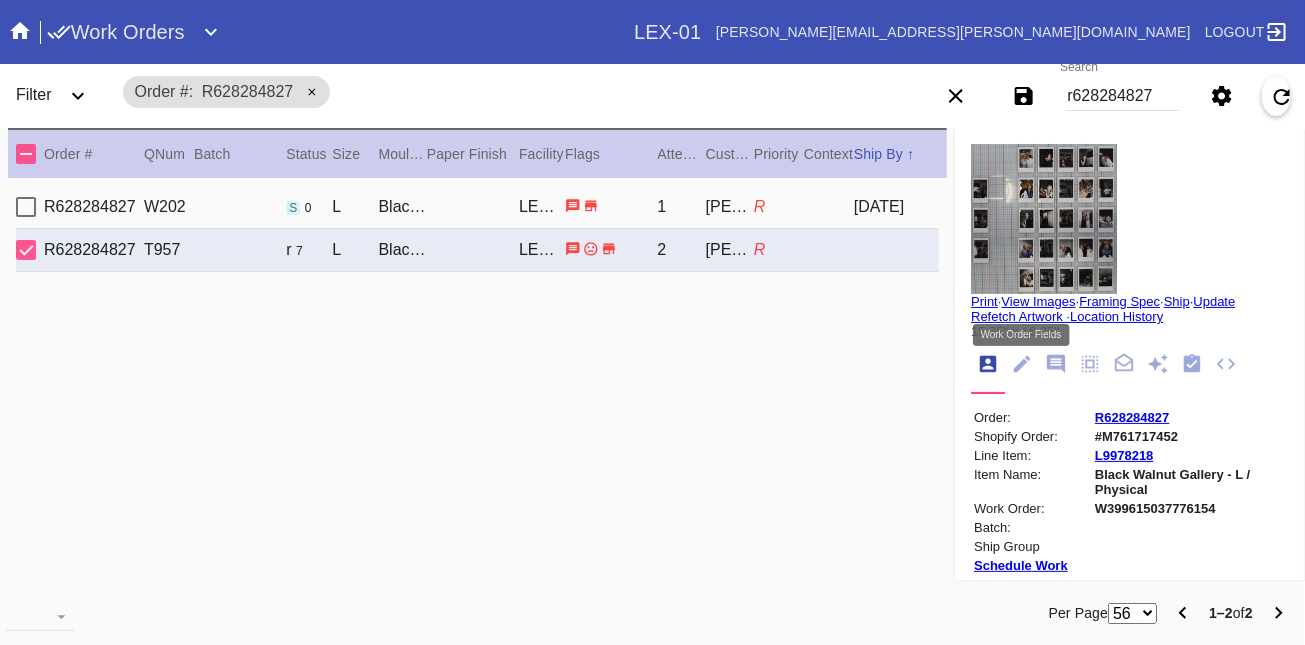 click 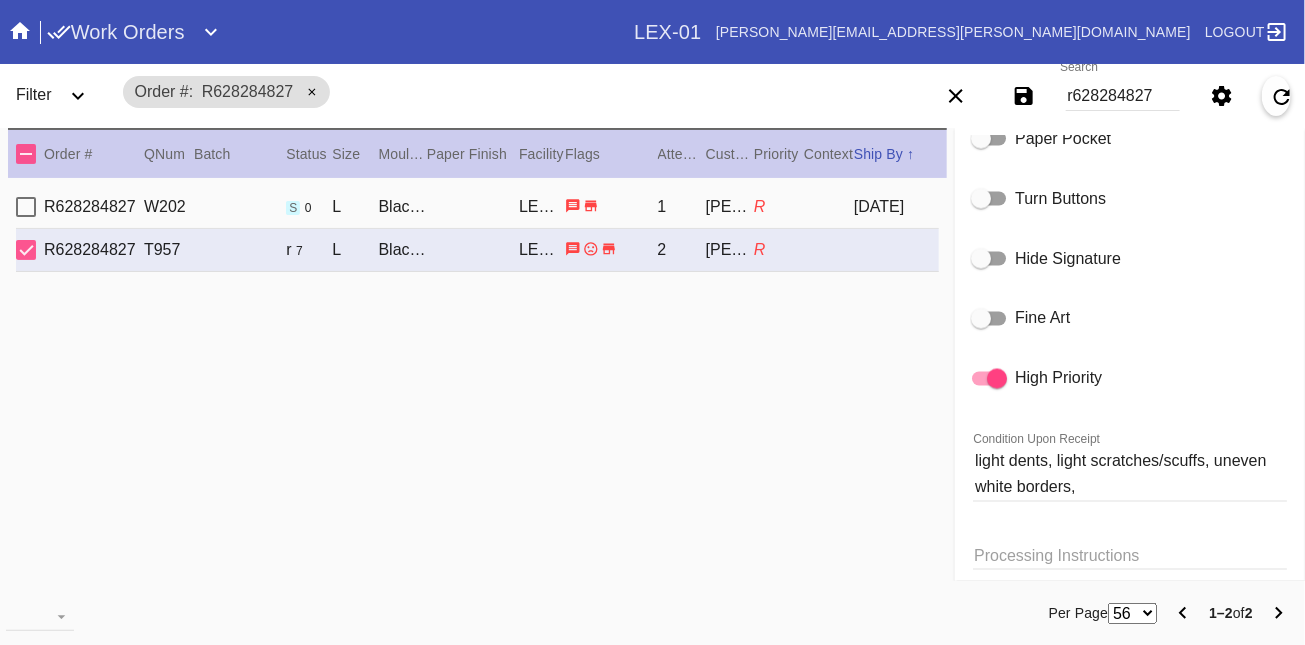 scroll, scrollTop: 1236, scrollLeft: 0, axis: vertical 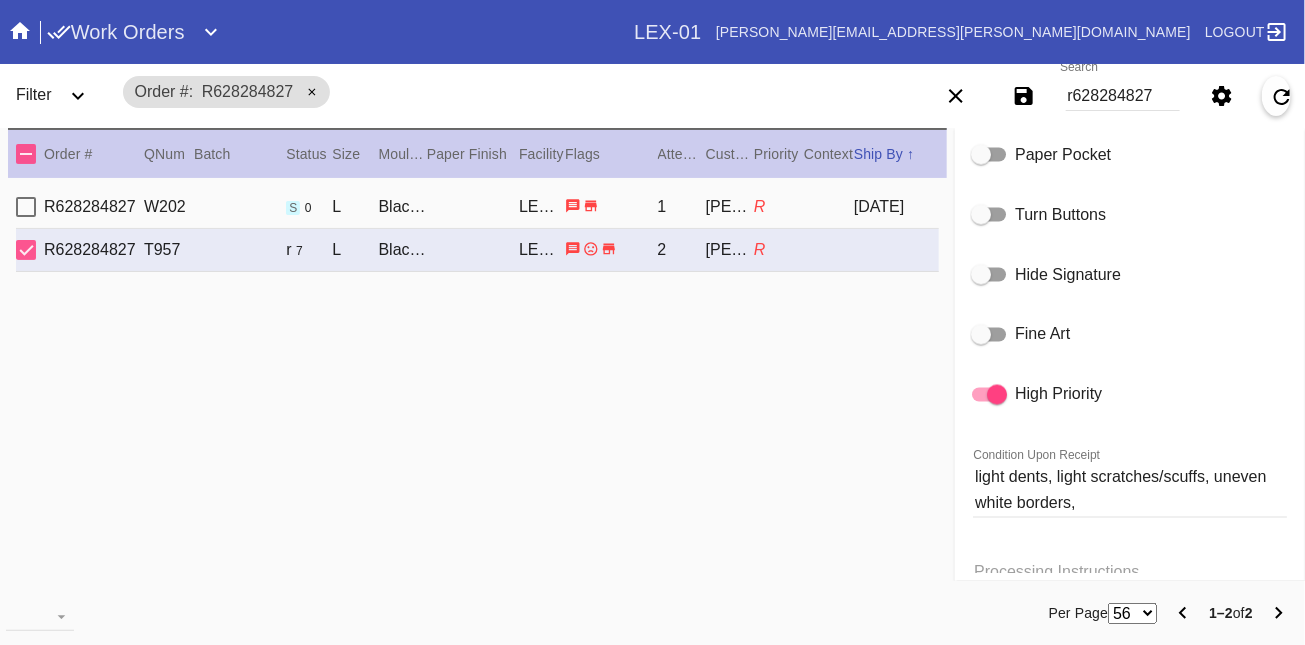 click on "R628284827 W202 s   0 L Black Walnut (Gallery) / Off-White - 8 Ply LEX-01 1 [PERSON_NAME]
R
[DATE] R628284827 T957 r   7 L Black Walnut (Gallery) / Off-White - 8 Ply LEX-01 2 [PERSON_NAME]
R" at bounding box center (477, 390) 